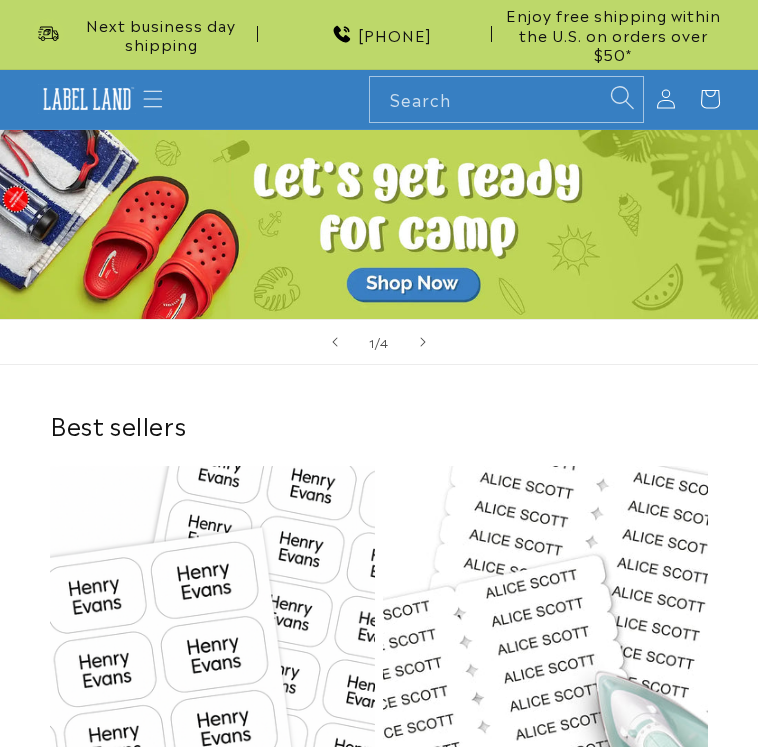 scroll, scrollTop: 0, scrollLeft: 0, axis: both 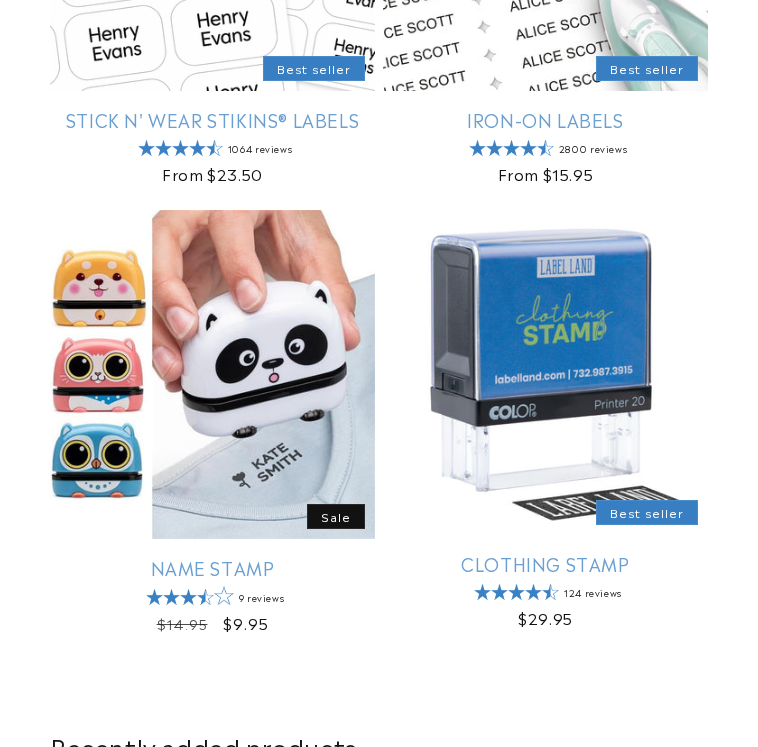 click on "Name Stamp" at bounding box center (212, 567) 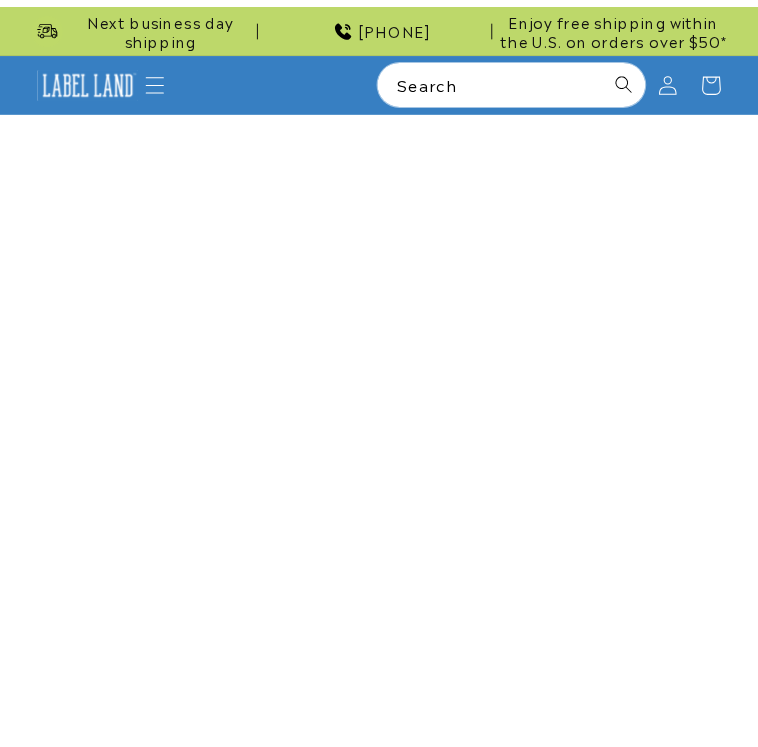 scroll, scrollTop: 0, scrollLeft: 0, axis: both 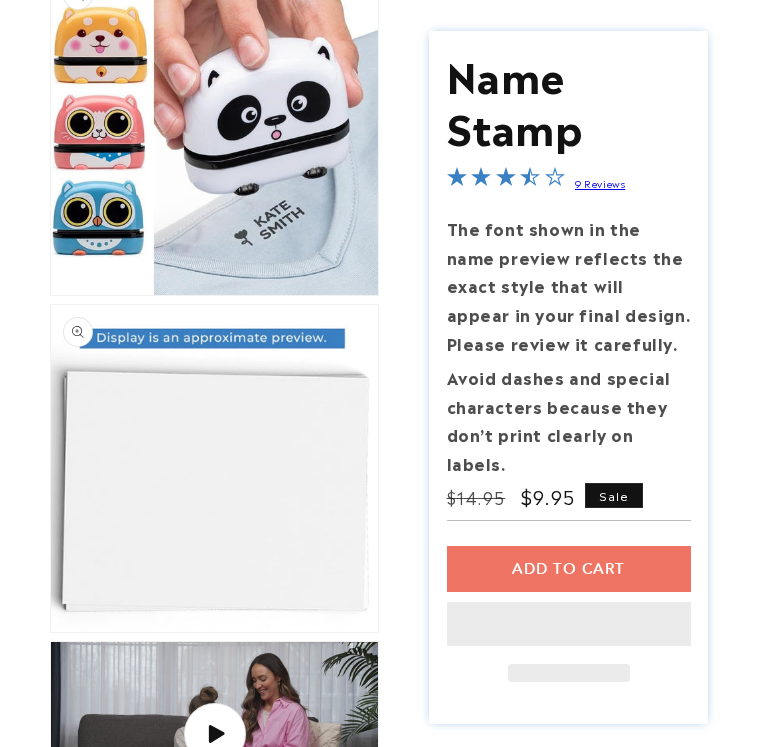 click on "Add to cart
This item is a recurring or deferred purchase. By continuing, I agree to the  cancellation policy  and authorize you to charge my payment method at the prices, frequency and dates listed on this page until my order is fulfilled or I cancel, if permitted." at bounding box center [569, 613] 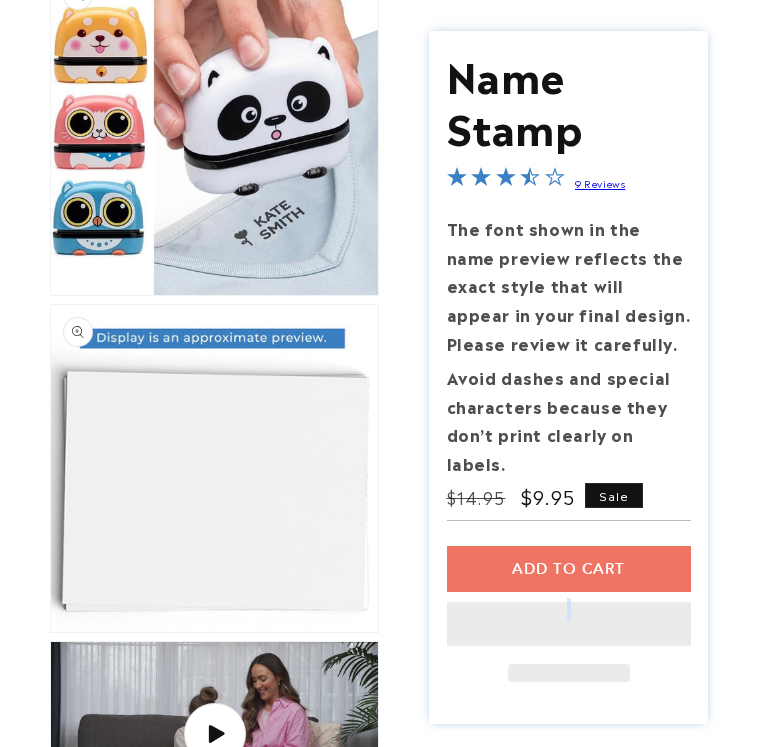 click on "Add to cart
This item is a recurring or deferred purchase. By continuing, I agree to the  cancellation policy  and authorize you to charge my payment method at the prices, frequency and dates listed on this page until my order is fulfilled or I cancel, if permitted." at bounding box center (569, 613) 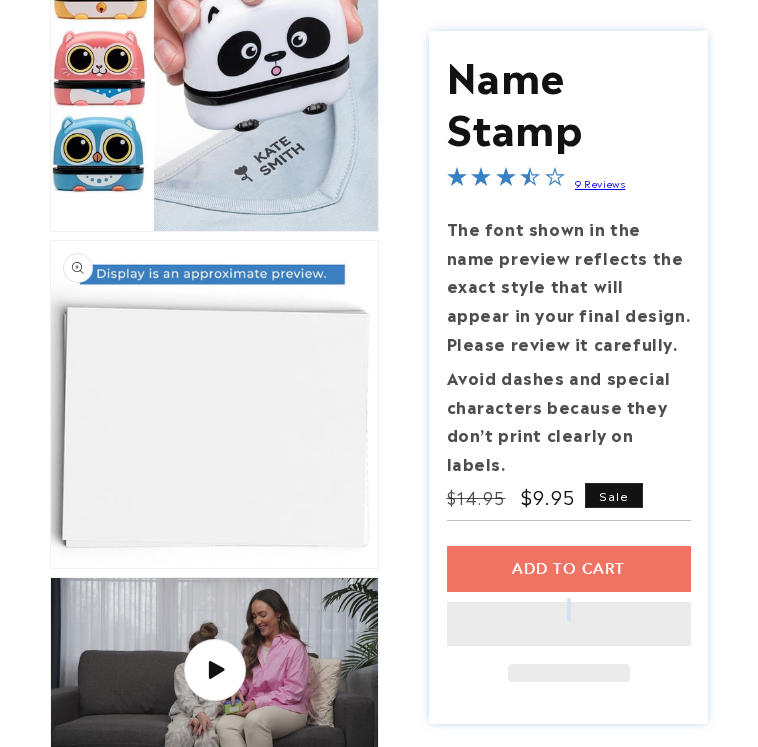 scroll, scrollTop: 300, scrollLeft: 0, axis: vertical 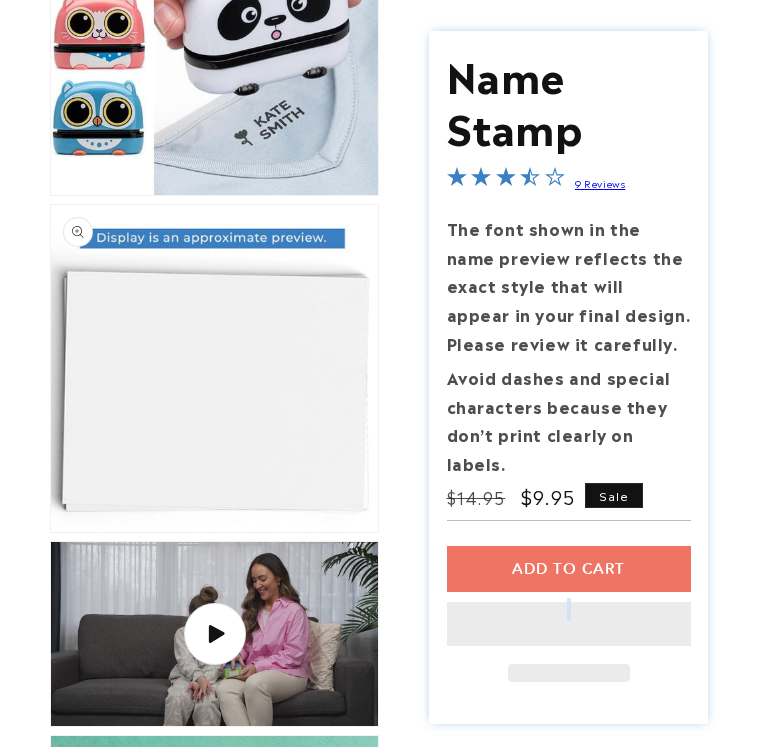 click on "Add to cart
This item is a recurring or deferred purchase. By continuing, I agree to the  cancellation policy  and authorize you to charge my payment method at the prices, frequency and dates listed on this page until my order is fulfilled or I cancel, if permitted." at bounding box center [569, 613] 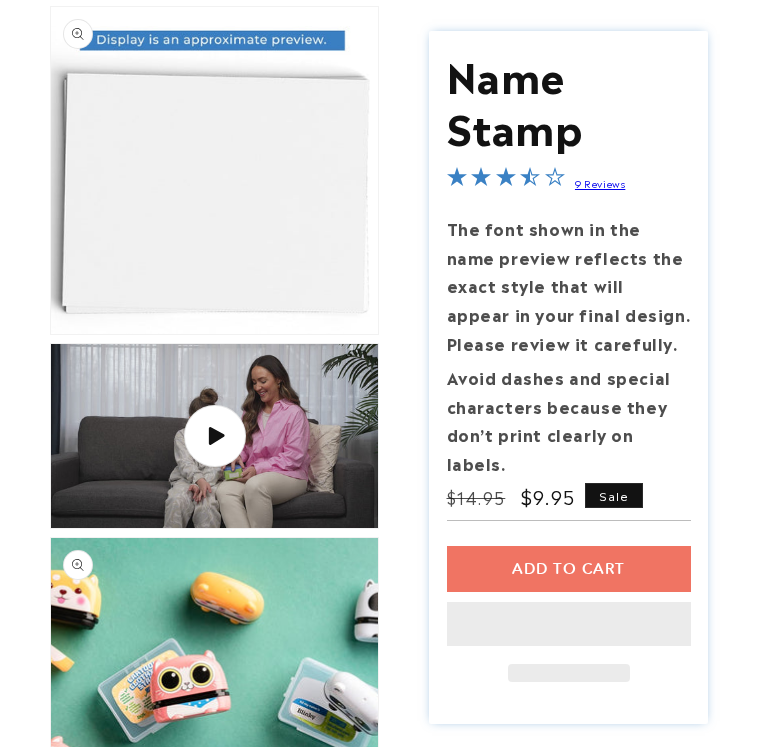 scroll, scrollTop: 500, scrollLeft: 0, axis: vertical 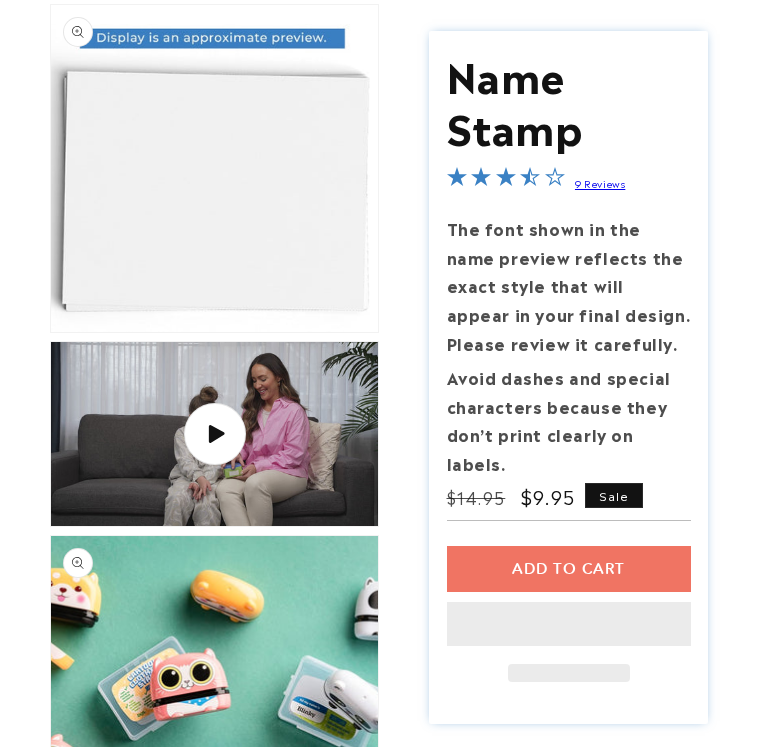 click on "Add to cart
This item is a recurring or deferred purchase. By continuing, I agree to the  cancellation policy  and authorize you to charge my payment method at the prices, frequency and dates listed on this page until my order is fulfilled or I cancel, if permitted." at bounding box center (569, 613) 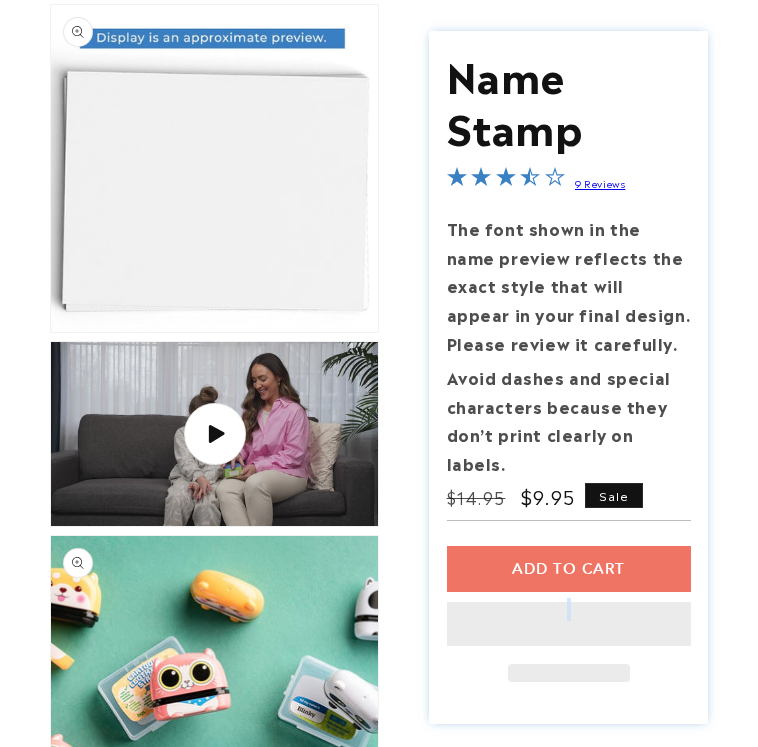click on "Add to cart
This item is a recurring or deferred purchase. By continuing, I agree to the  cancellation policy  and authorize you to charge my payment method at the prices, frequency and dates listed on this page until my order is fulfilled or I cancel, if permitted." at bounding box center [569, 613] 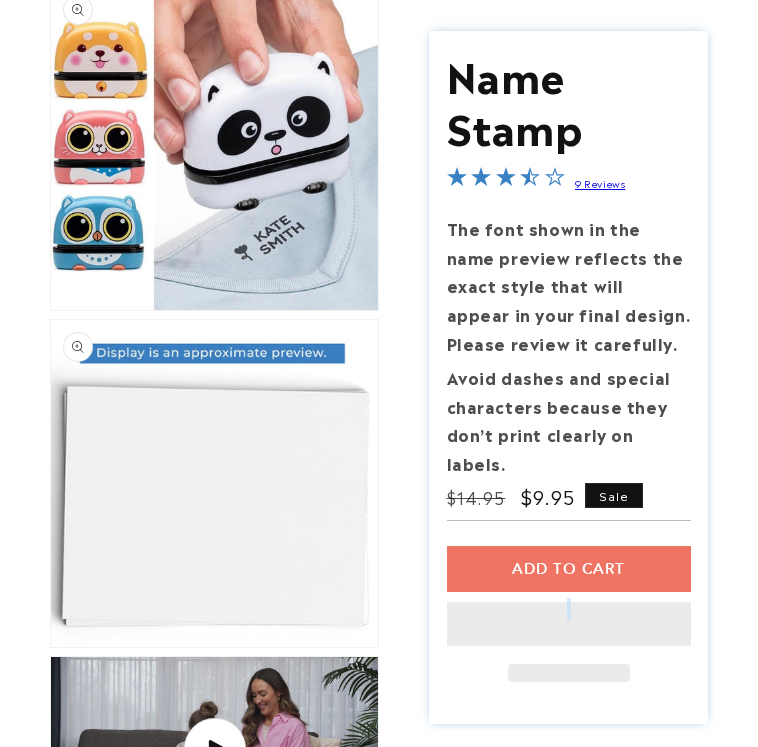 scroll, scrollTop: 400, scrollLeft: 0, axis: vertical 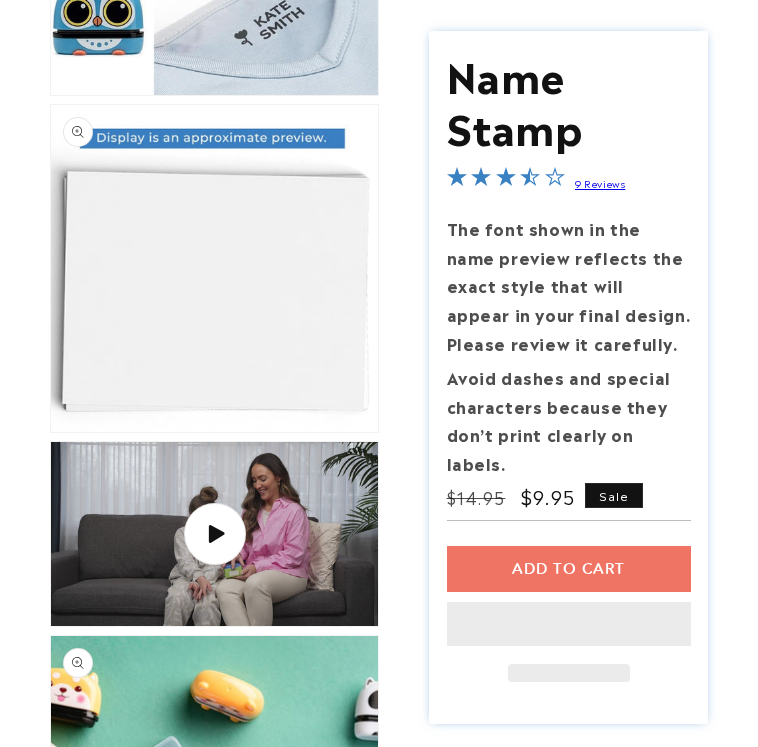 click on "Add to cart
This item is a recurring or deferred purchase. By continuing, I agree to the  cancellation policy  and authorize you to charge my payment method at the prices, frequency and dates listed on this page until my order is fulfilled or I cancel, if permitted." at bounding box center (569, 613) 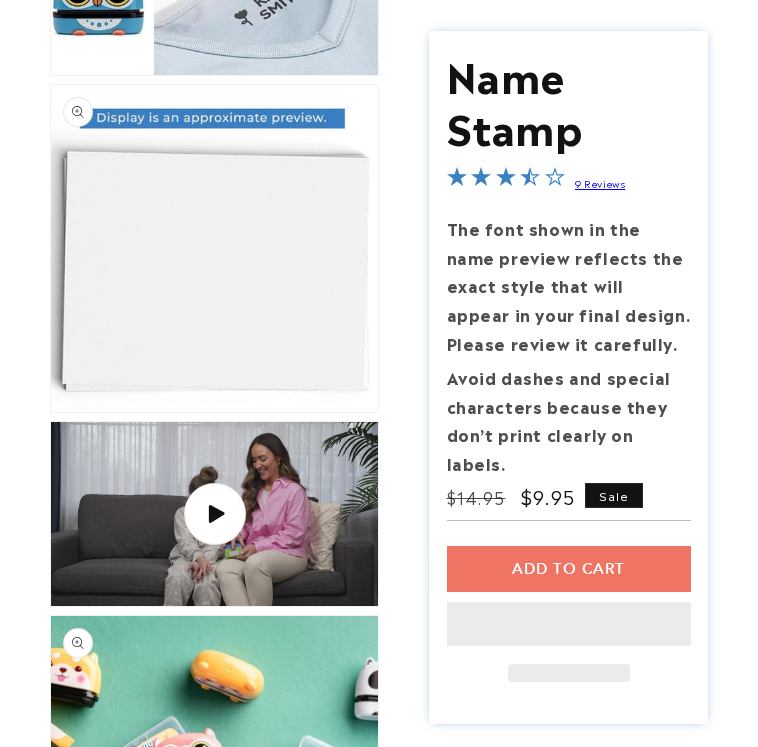 scroll, scrollTop: 420, scrollLeft: 0, axis: vertical 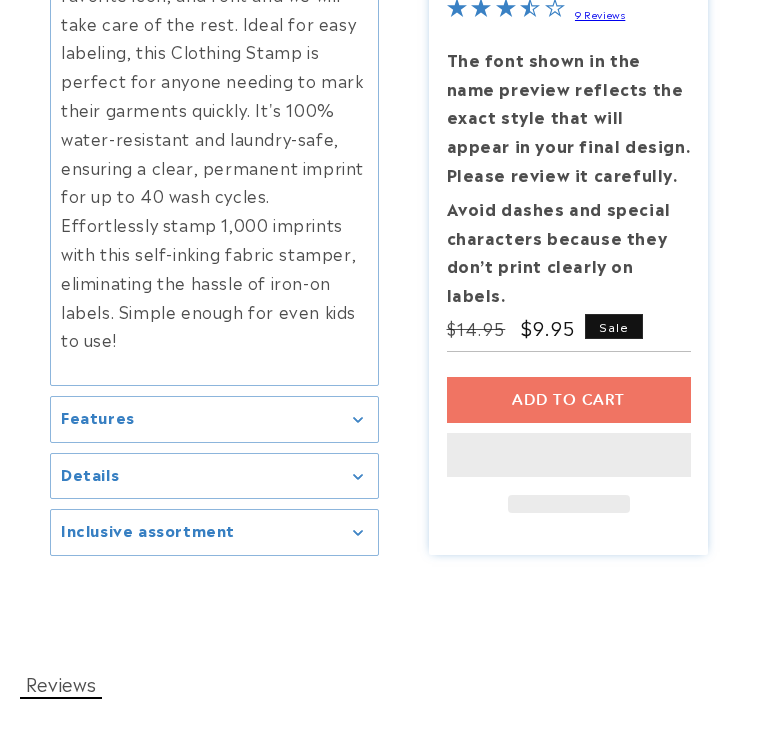 click on "Add to cart
This item is a recurring or deferred purchase. By continuing, I agree to the  cancellation policy  and authorize you to charge my payment method at the prices, frequency and dates listed on this page until my order is fulfilled or I cancel, if permitted." at bounding box center (569, 445) 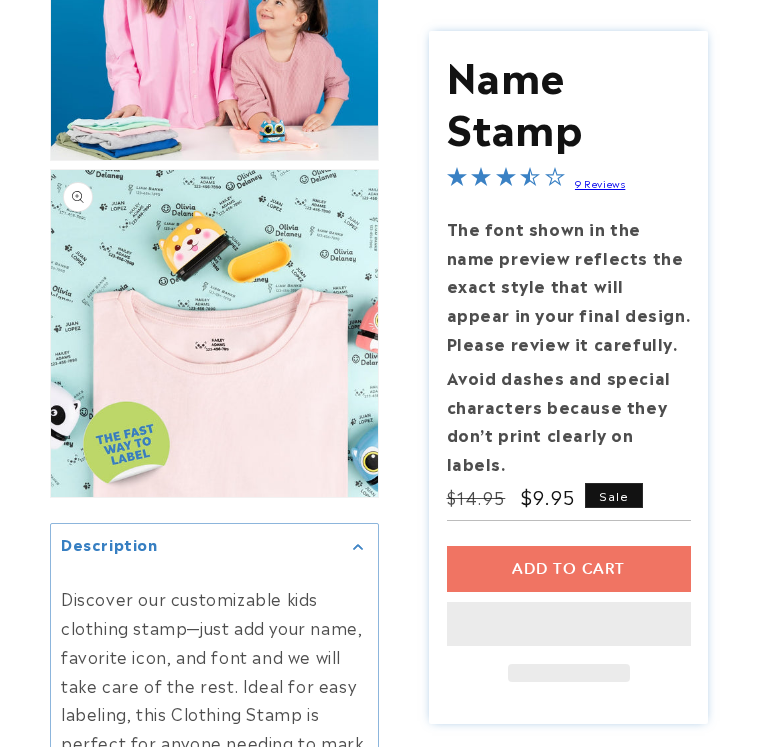 scroll, scrollTop: 6220, scrollLeft: 0, axis: vertical 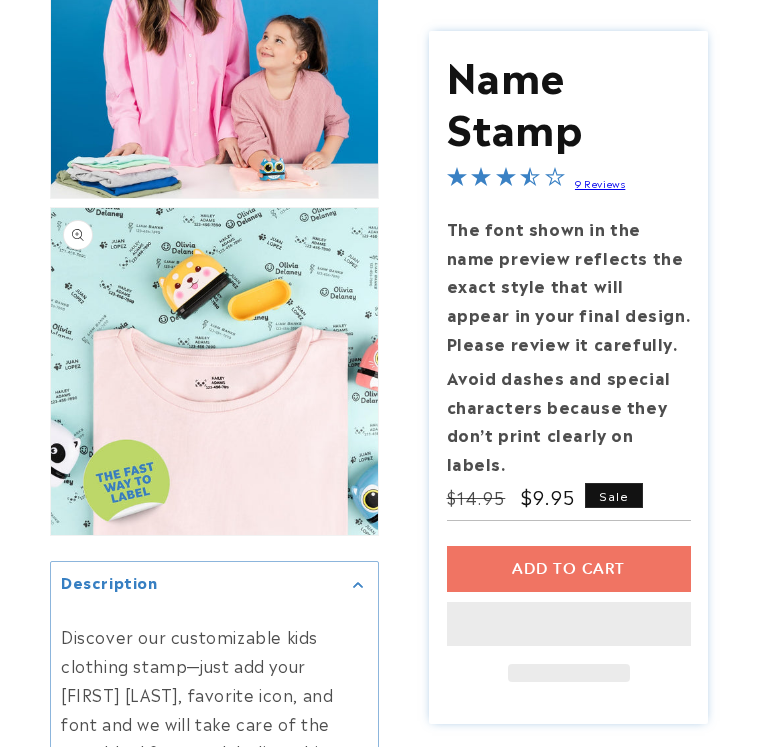 click on "Add to cart
This item is a recurring or deferred purchase. By continuing, I agree to the  cancellation policy  and authorize you to charge my payment method at the prices, frequency and dates listed on this page until my order is fulfilled or I cancel, if permitted." at bounding box center [569, 613] 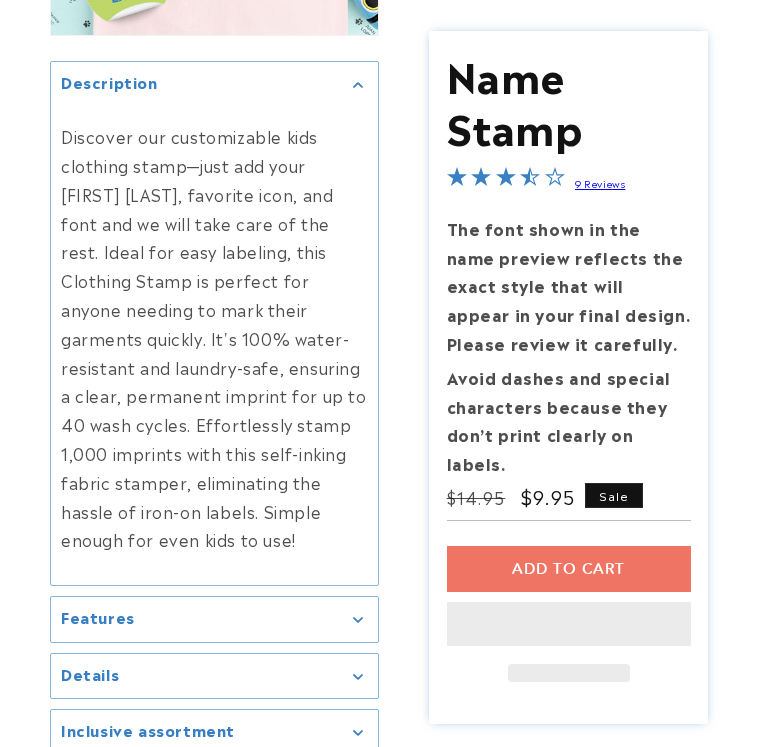 scroll, scrollTop: 7120, scrollLeft: 0, axis: vertical 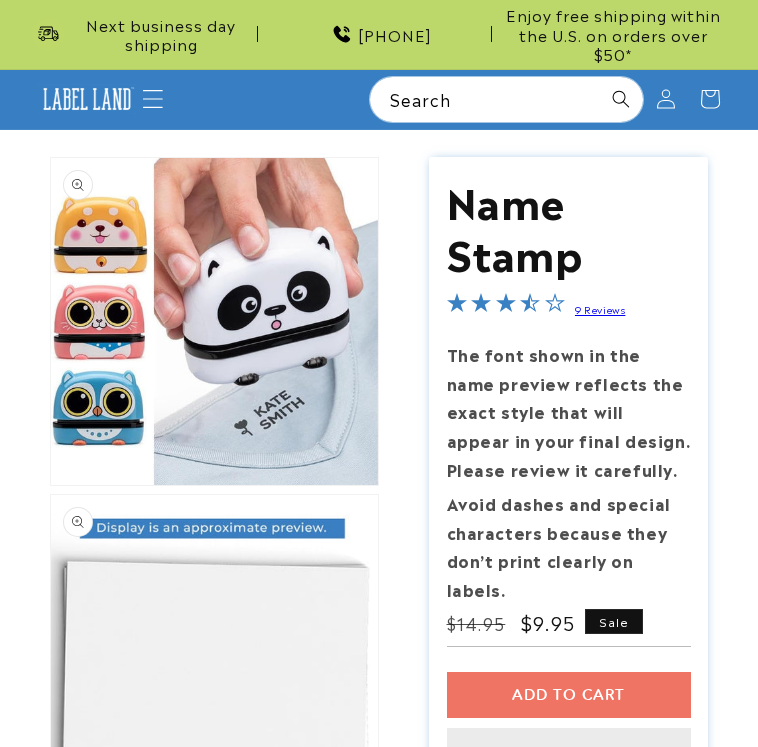 click at bounding box center (153, 99) 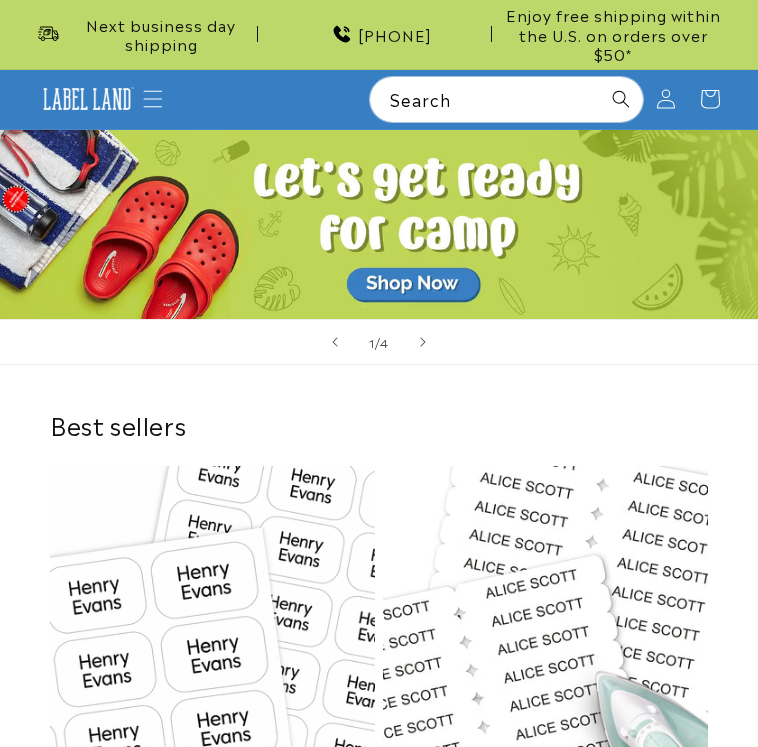 scroll, scrollTop: 0, scrollLeft: 0, axis: both 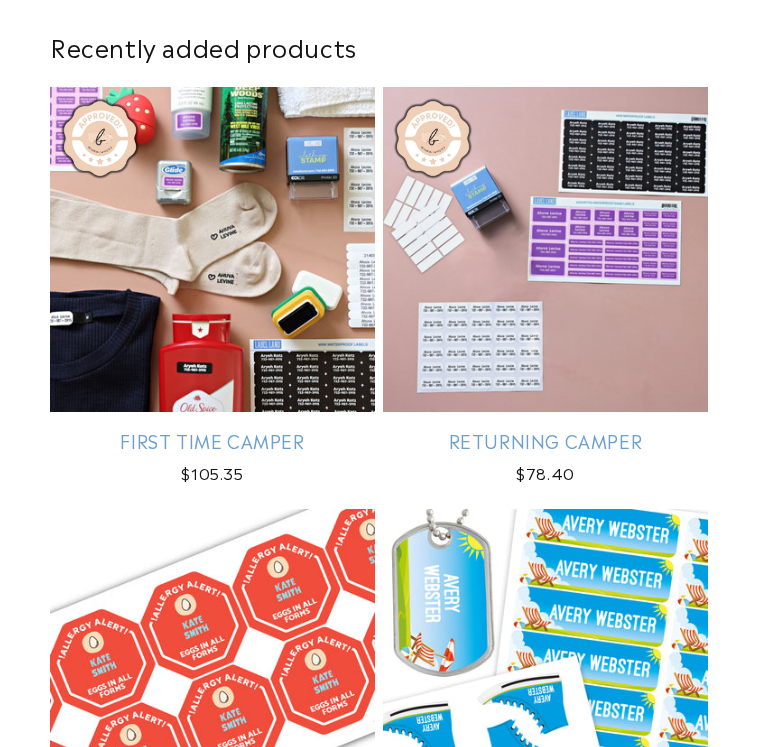 click on "Returning Camper" at bounding box center (545, 440) 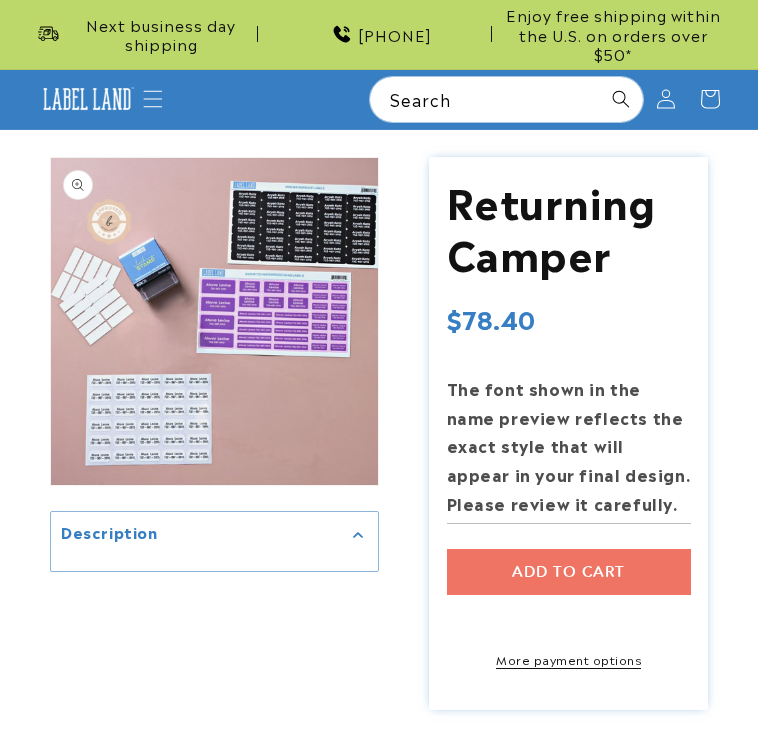 click on "Add to cart
More payment options    This item is a recurring or deferred purchase. By continuing, I agree to the  cancellation policy  and authorize you to charge my payment method at the prices, frequency and dates listed on this page until my order is fulfilled or I cancel, if permitted." at bounding box center [569, 608] 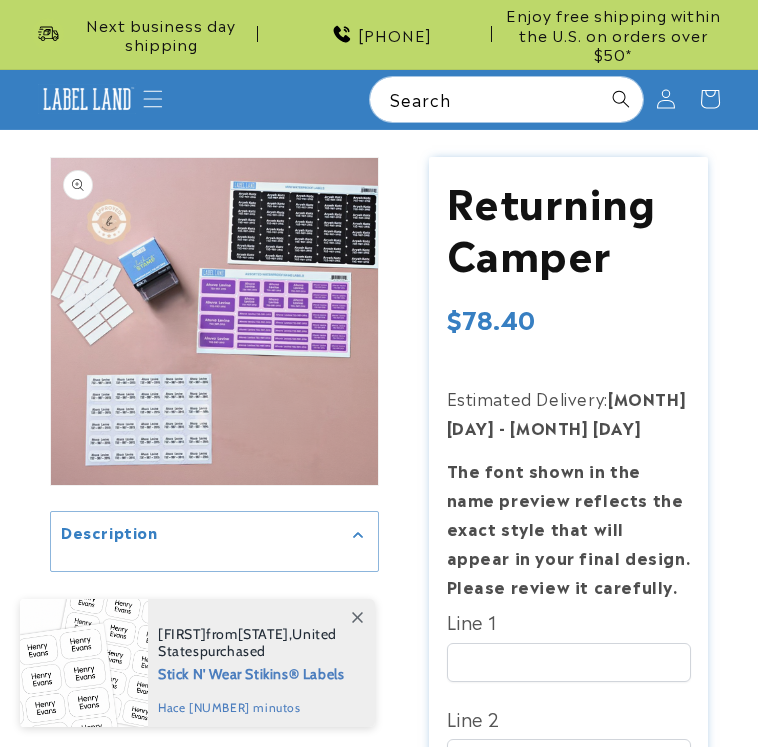 scroll, scrollTop: 38, scrollLeft: 0, axis: vertical 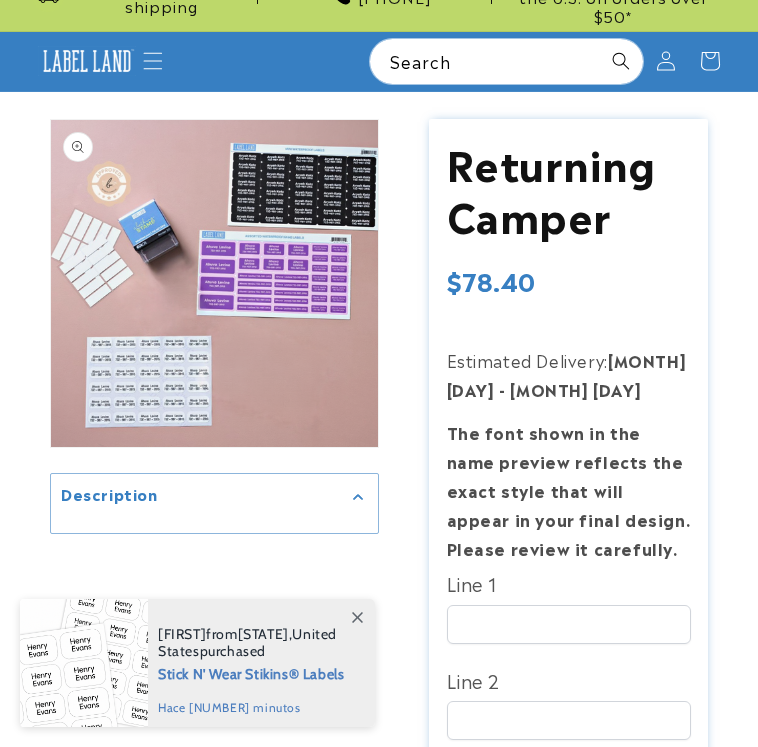 click on "Line 1" at bounding box center (569, 583) 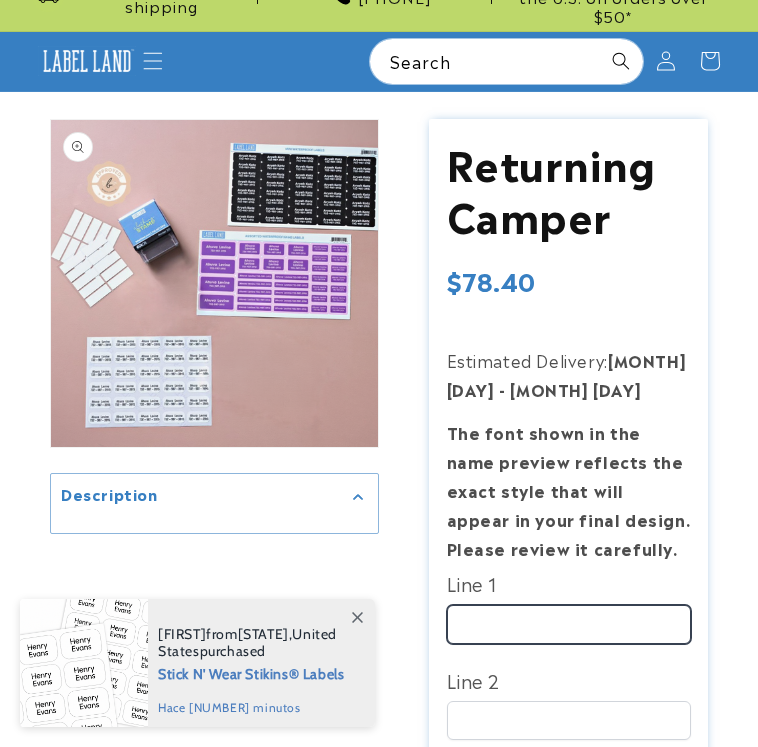 click on "Line 1" at bounding box center [569, 624] 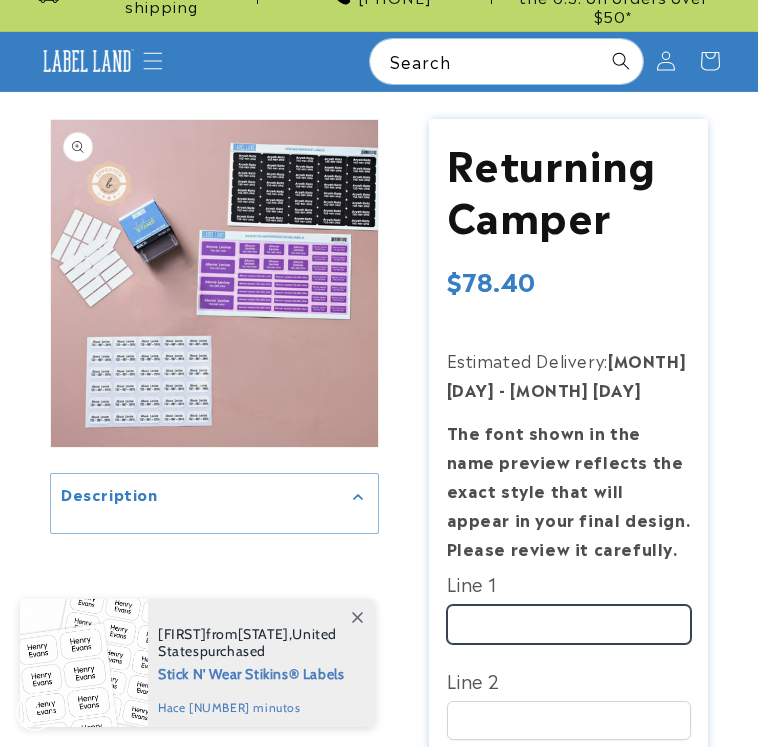 click on "Line 1" at bounding box center [569, 624] 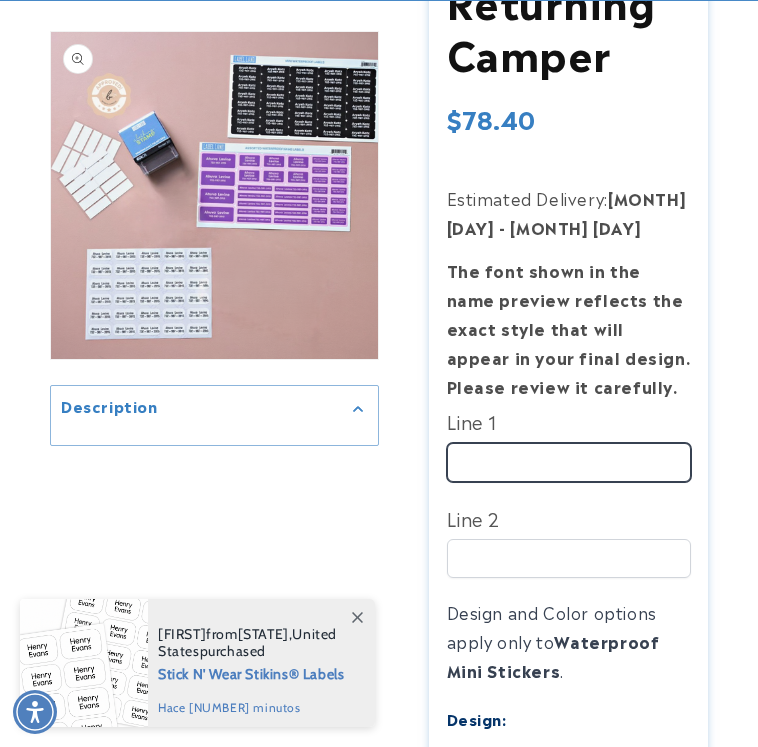 scroll, scrollTop: 0, scrollLeft: 0, axis: both 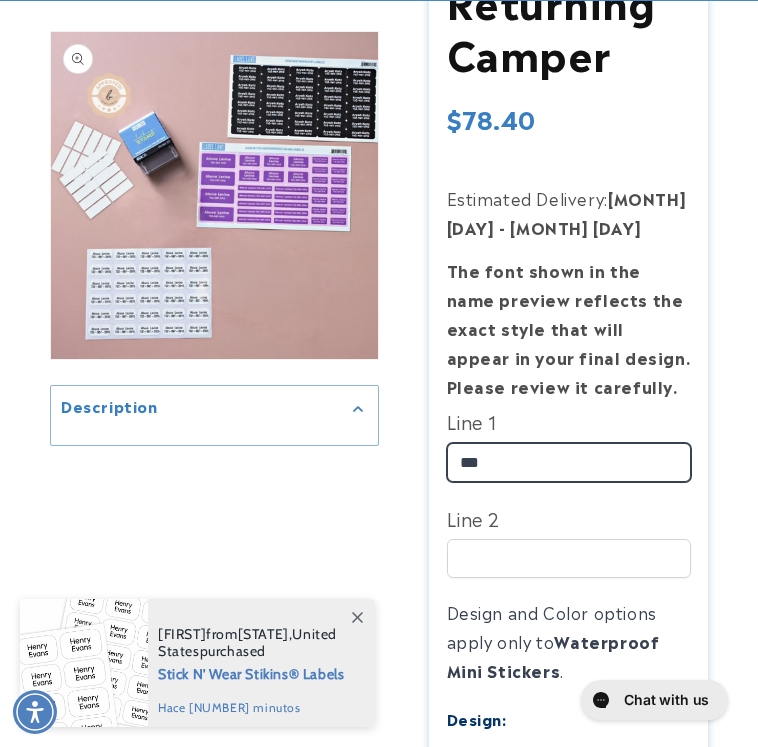 type on "***" 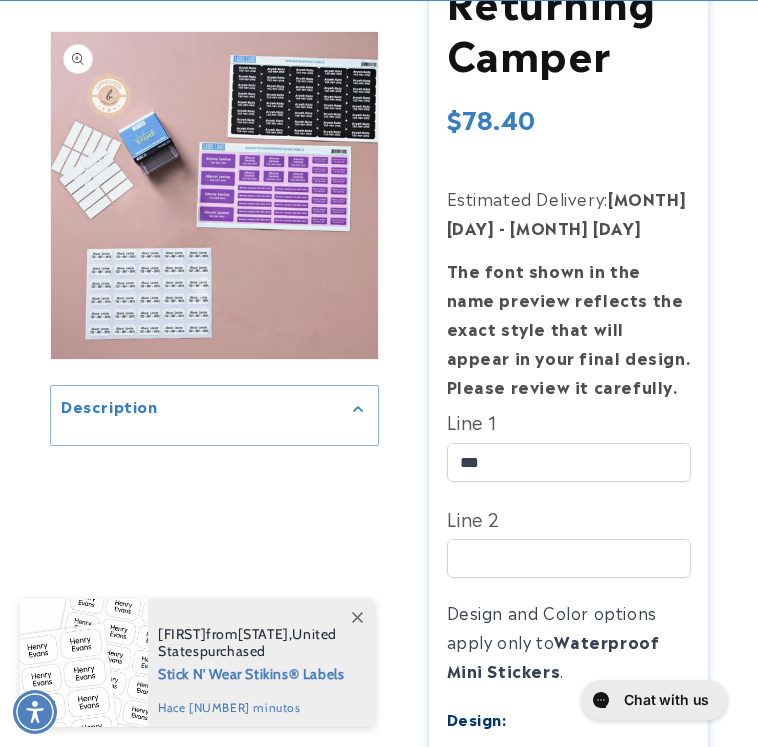 click on "Line 2" at bounding box center (569, 518) 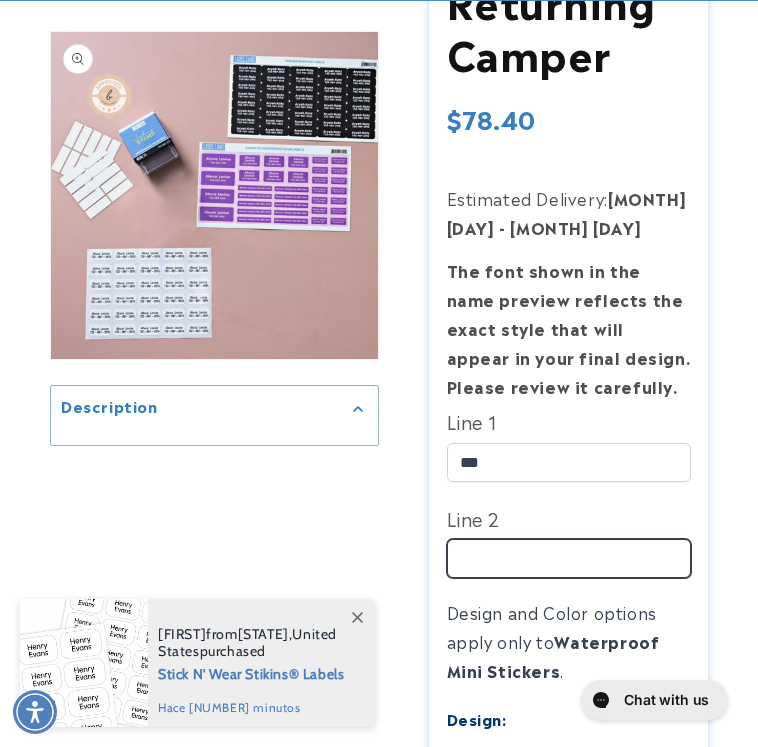 scroll, scrollTop: 220, scrollLeft: 0, axis: vertical 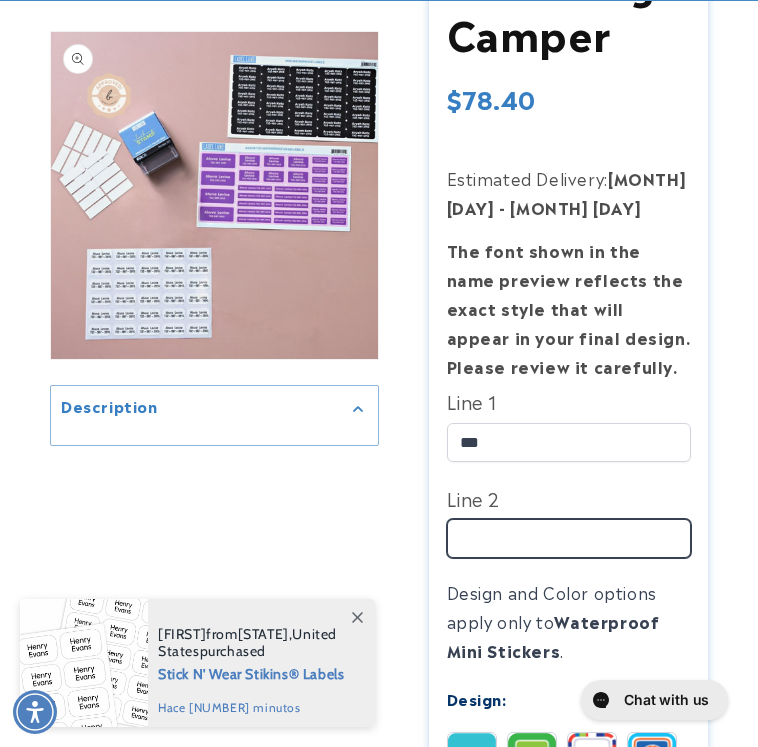 click on "Line 2" at bounding box center (569, 538) 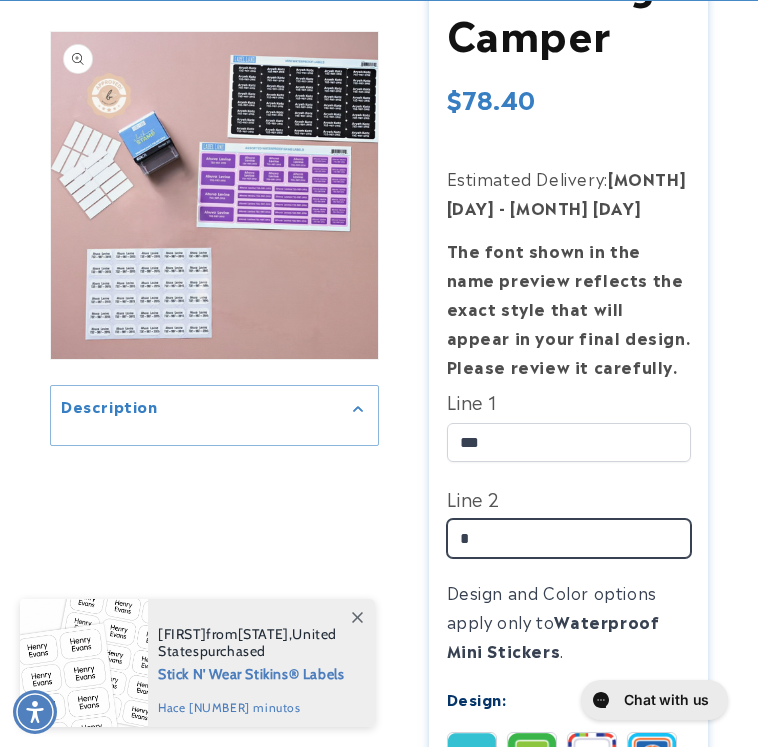 click on "*" at bounding box center (569, 538) 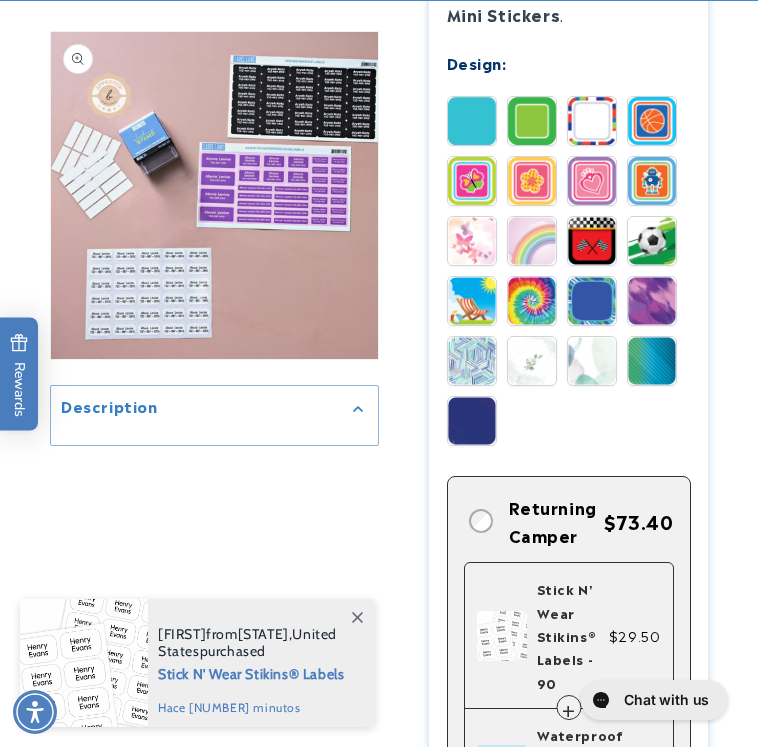 scroll, scrollTop: 920, scrollLeft: 0, axis: vertical 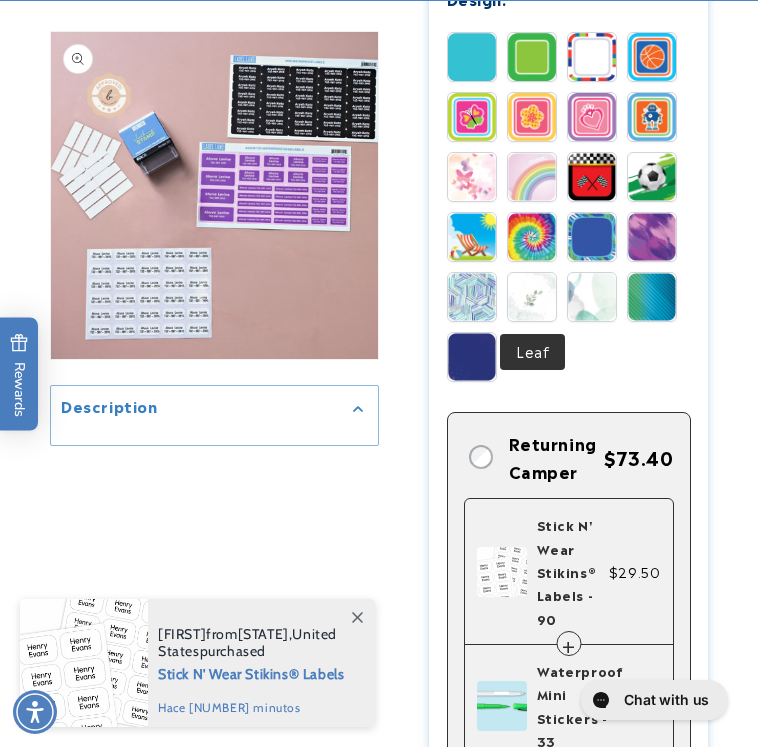 type on "****" 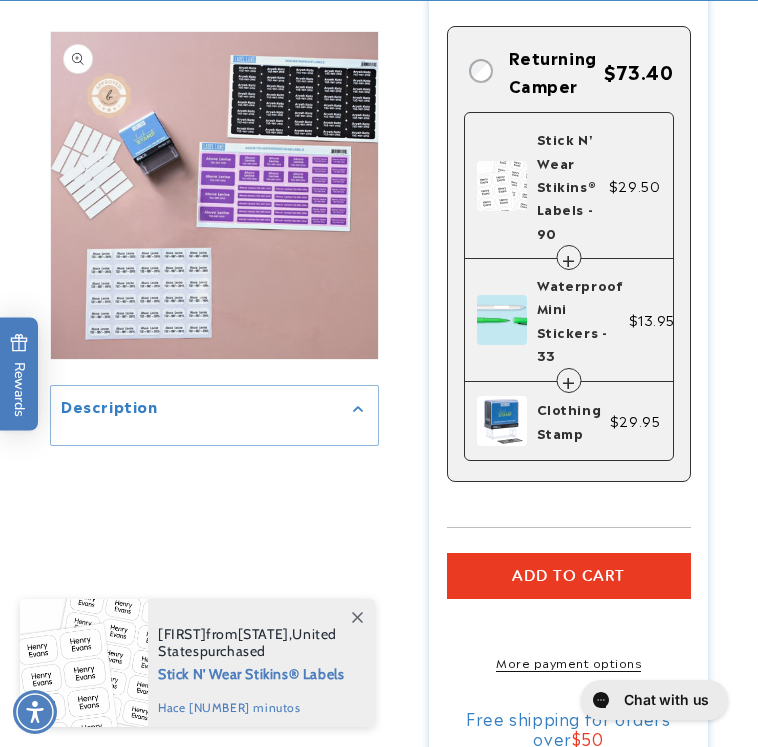 scroll, scrollTop: 1820, scrollLeft: 0, axis: vertical 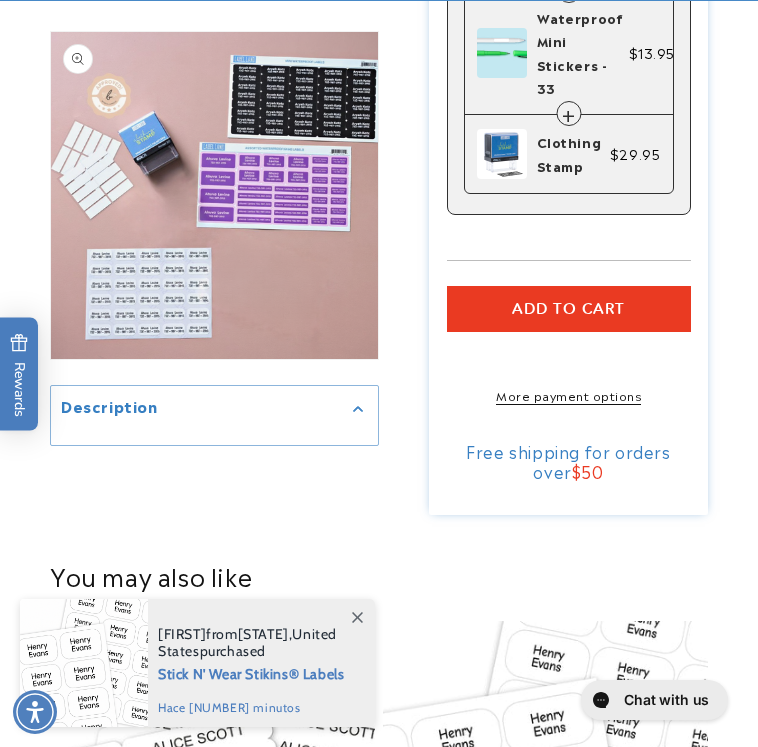 click on "Add to cart" at bounding box center (569, 309) 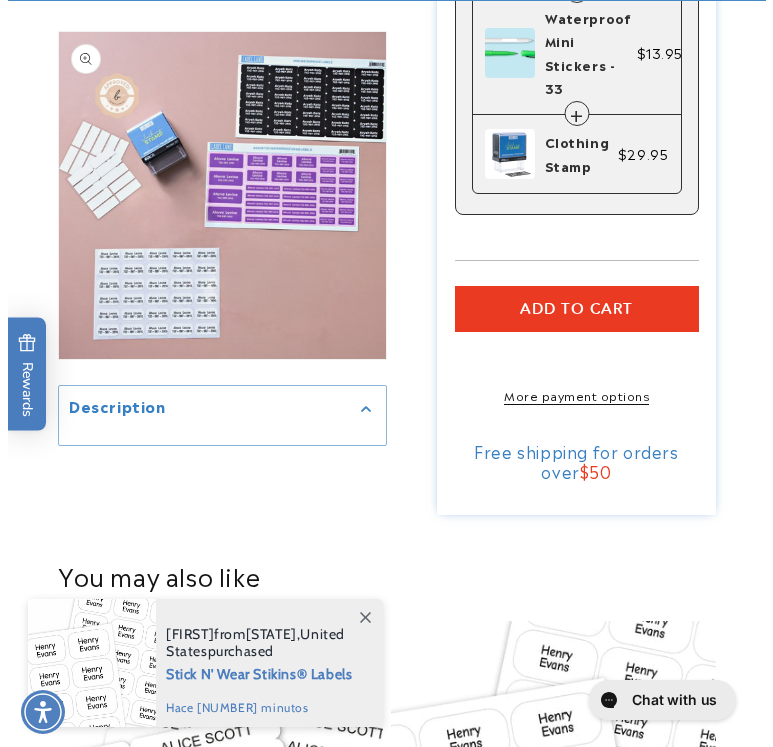 scroll, scrollTop: 1800, scrollLeft: 0, axis: vertical 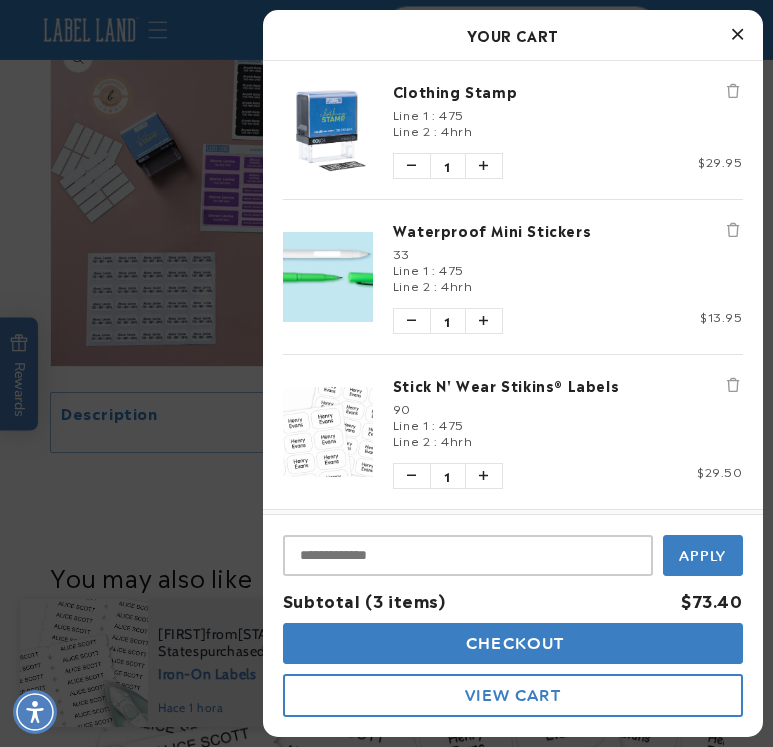 click on "Checkout" at bounding box center [513, 643] 